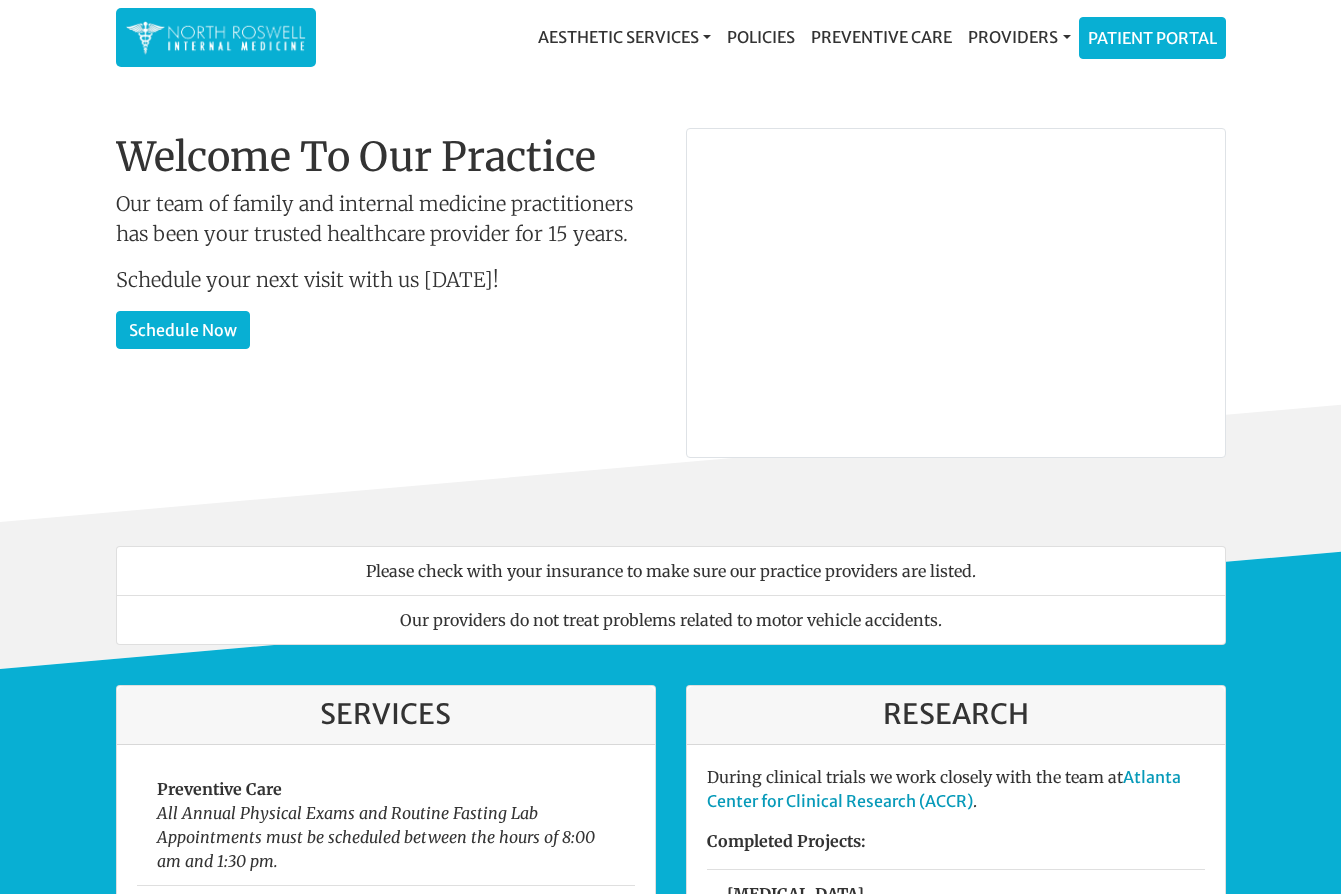 scroll, scrollTop: 0, scrollLeft: 0, axis: both 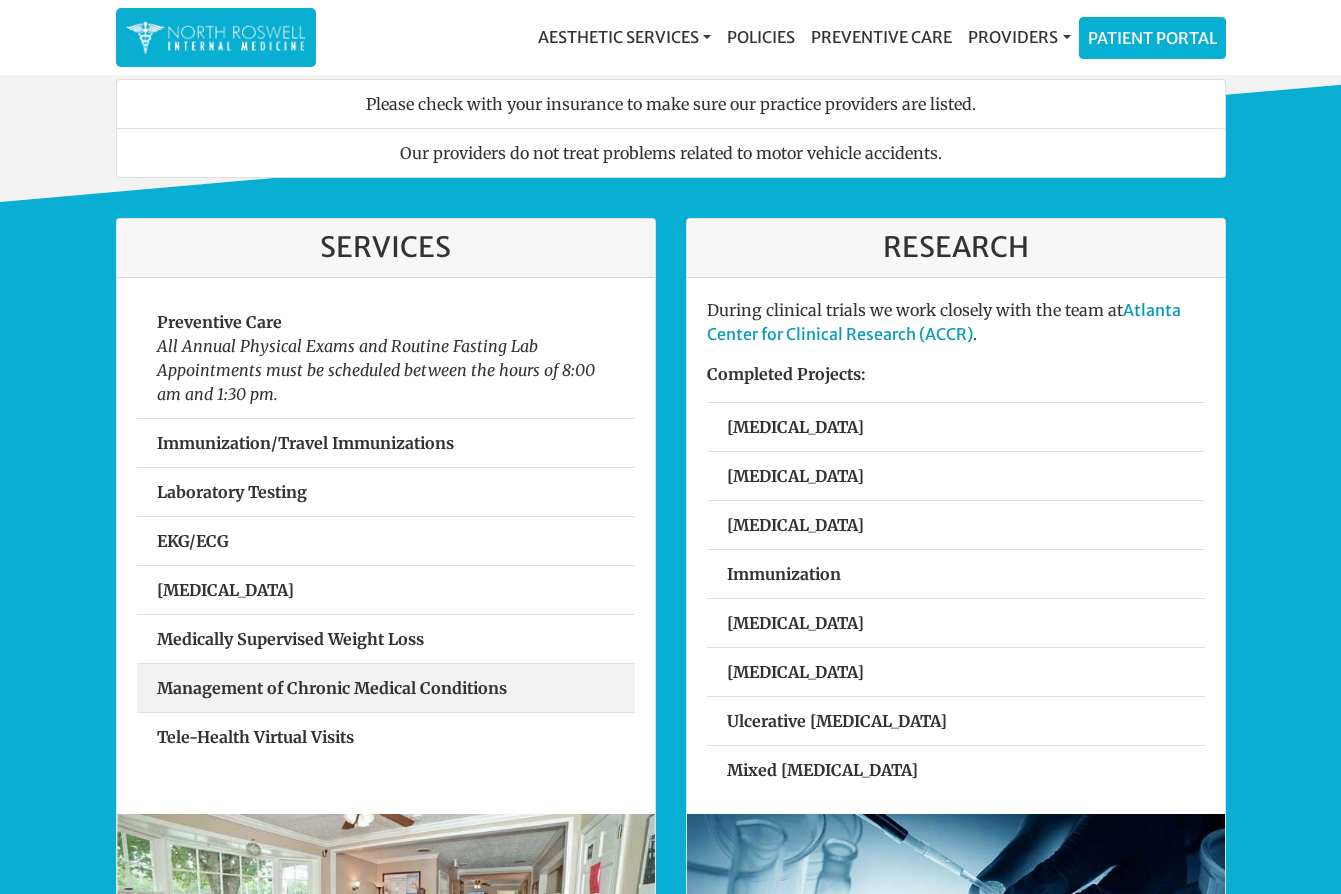 click on "Management of Chronic Medical Conditions" at bounding box center (386, 688) 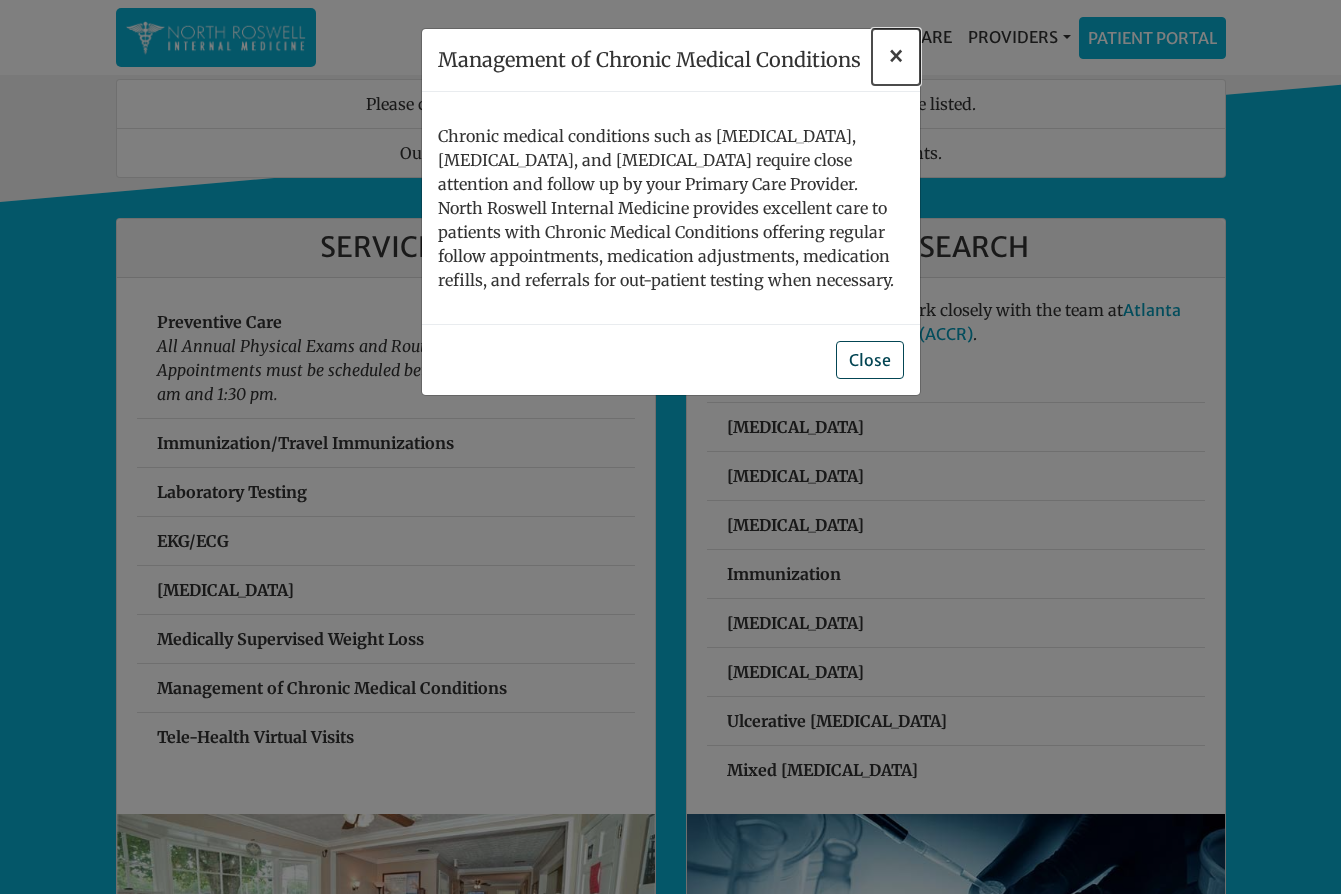 click on "×" at bounding box center [896, 57] 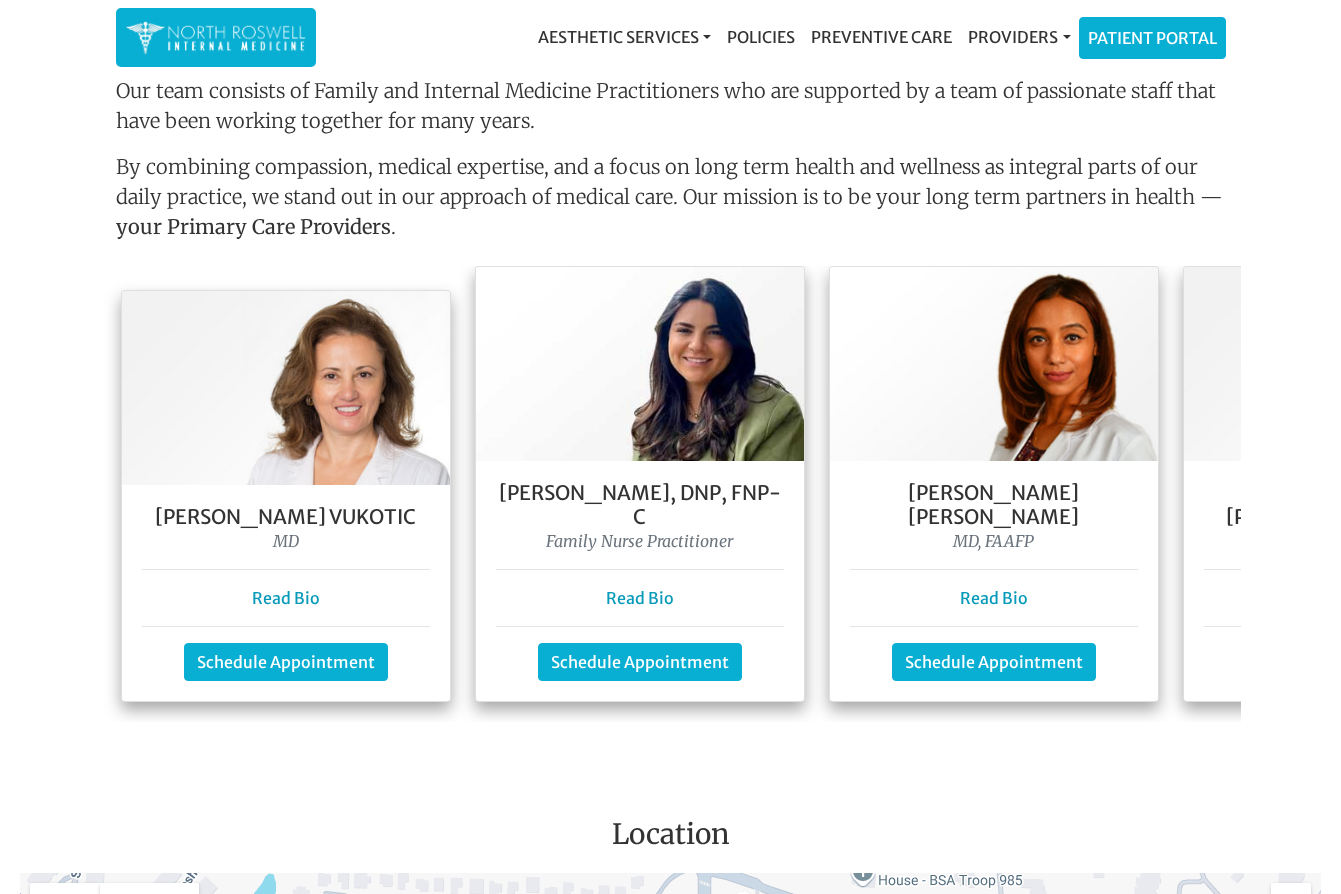 scroll, scrollTop: 1790, scrollLeft: 0, axis: vertical 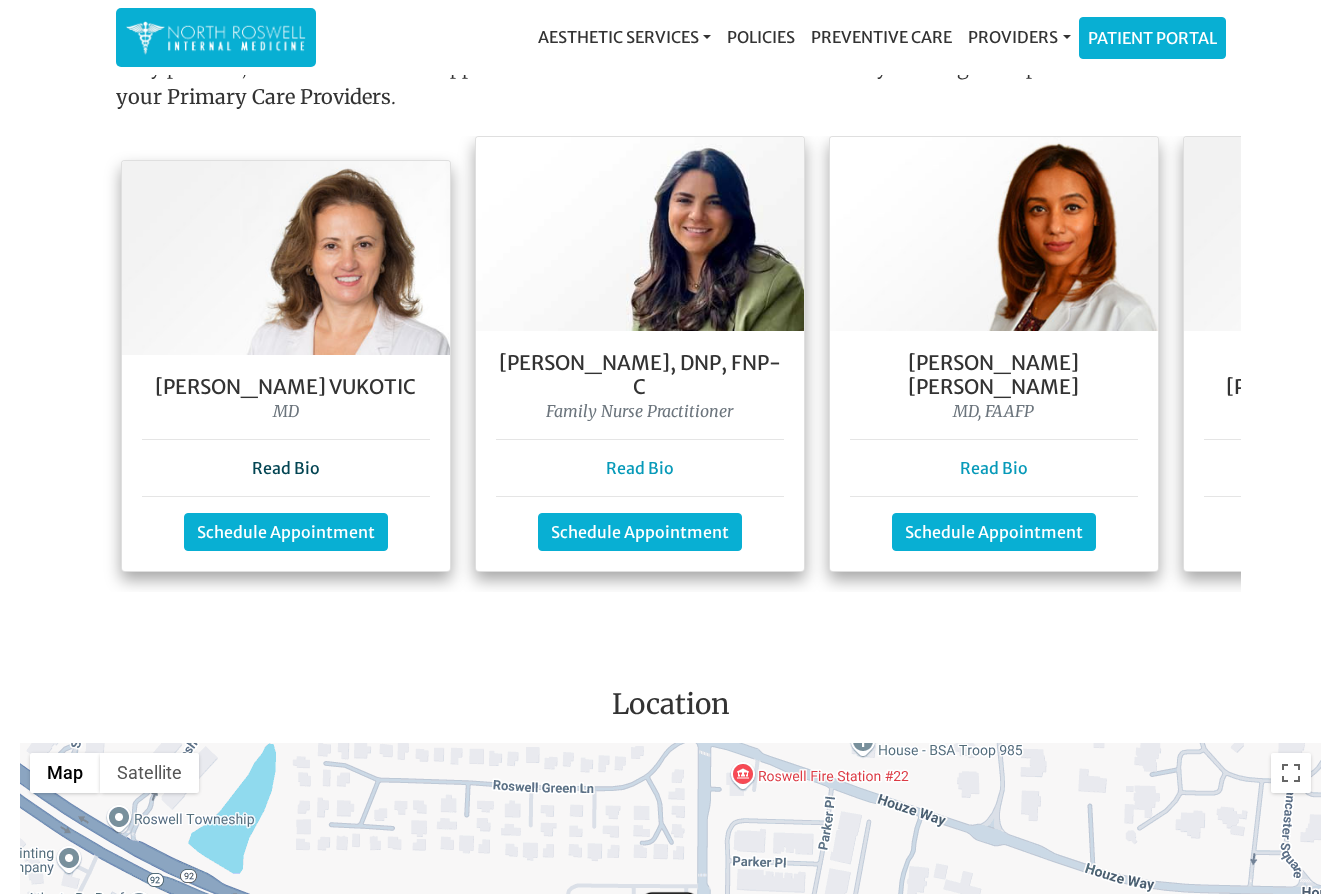 click on "Read Bio" at bounding box center [286, 468] 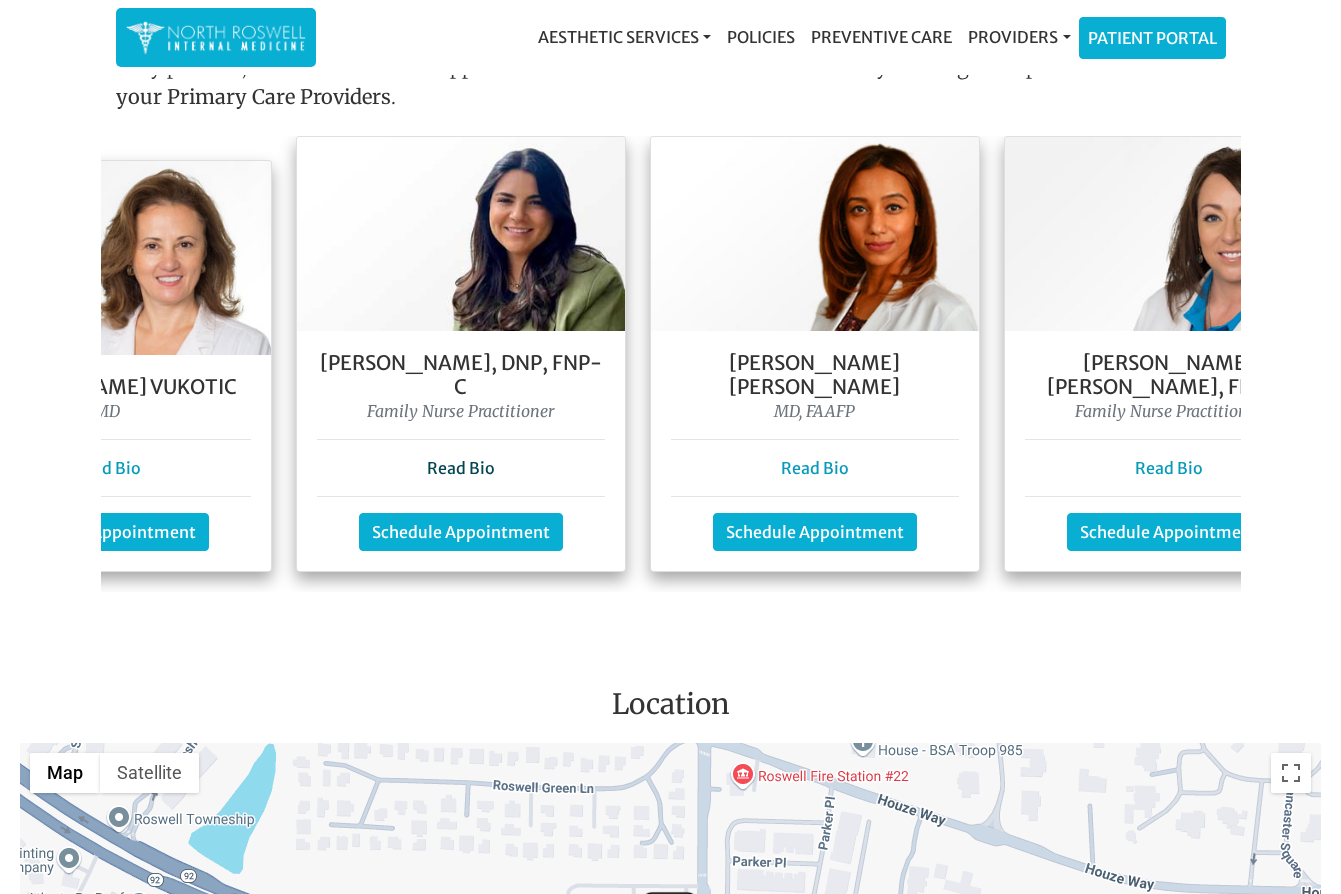 scroll, scrollTop: 0, scrollLeft: 271, axis: horizontal 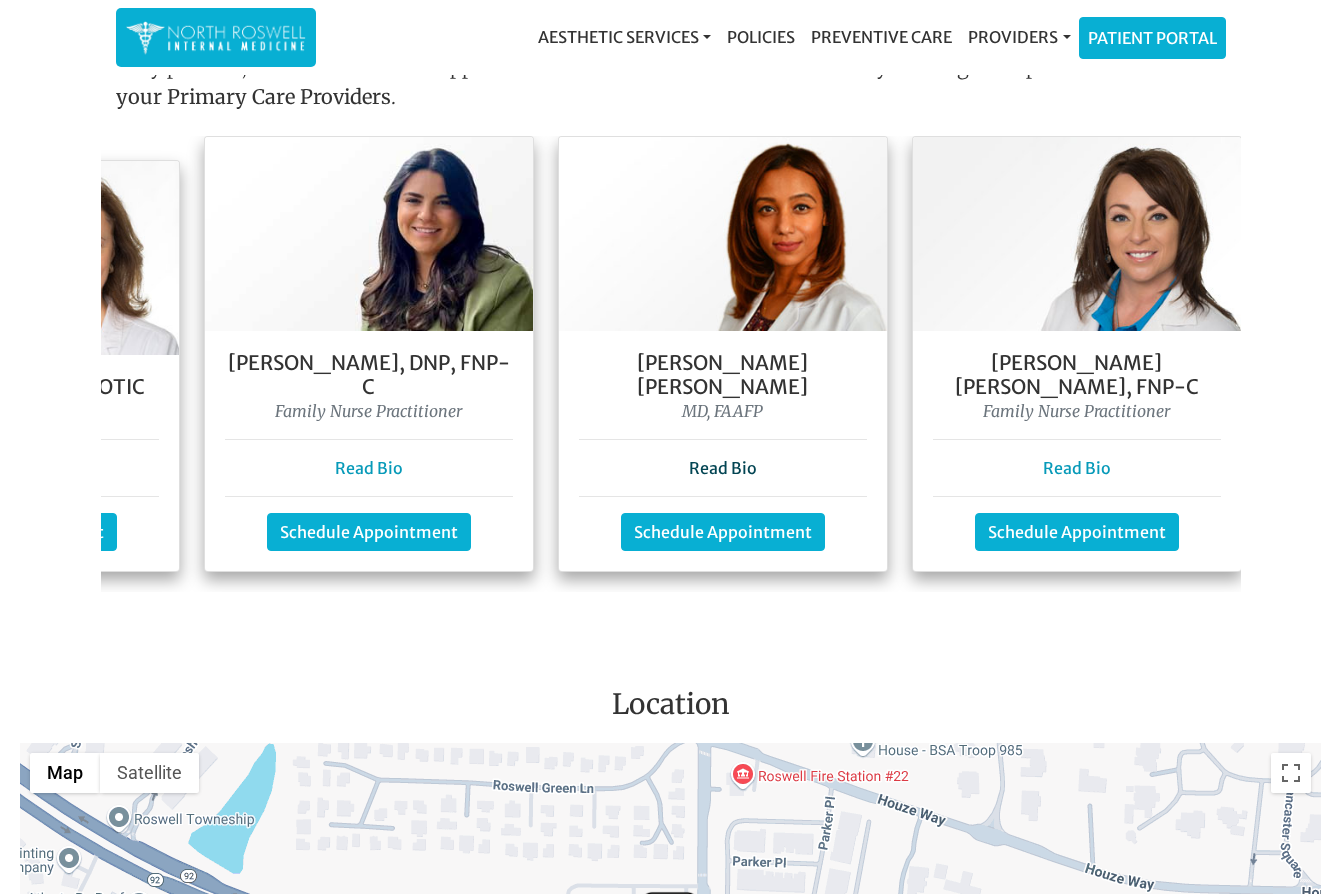 click on "Read Bio" at bounding box center [723, 468] 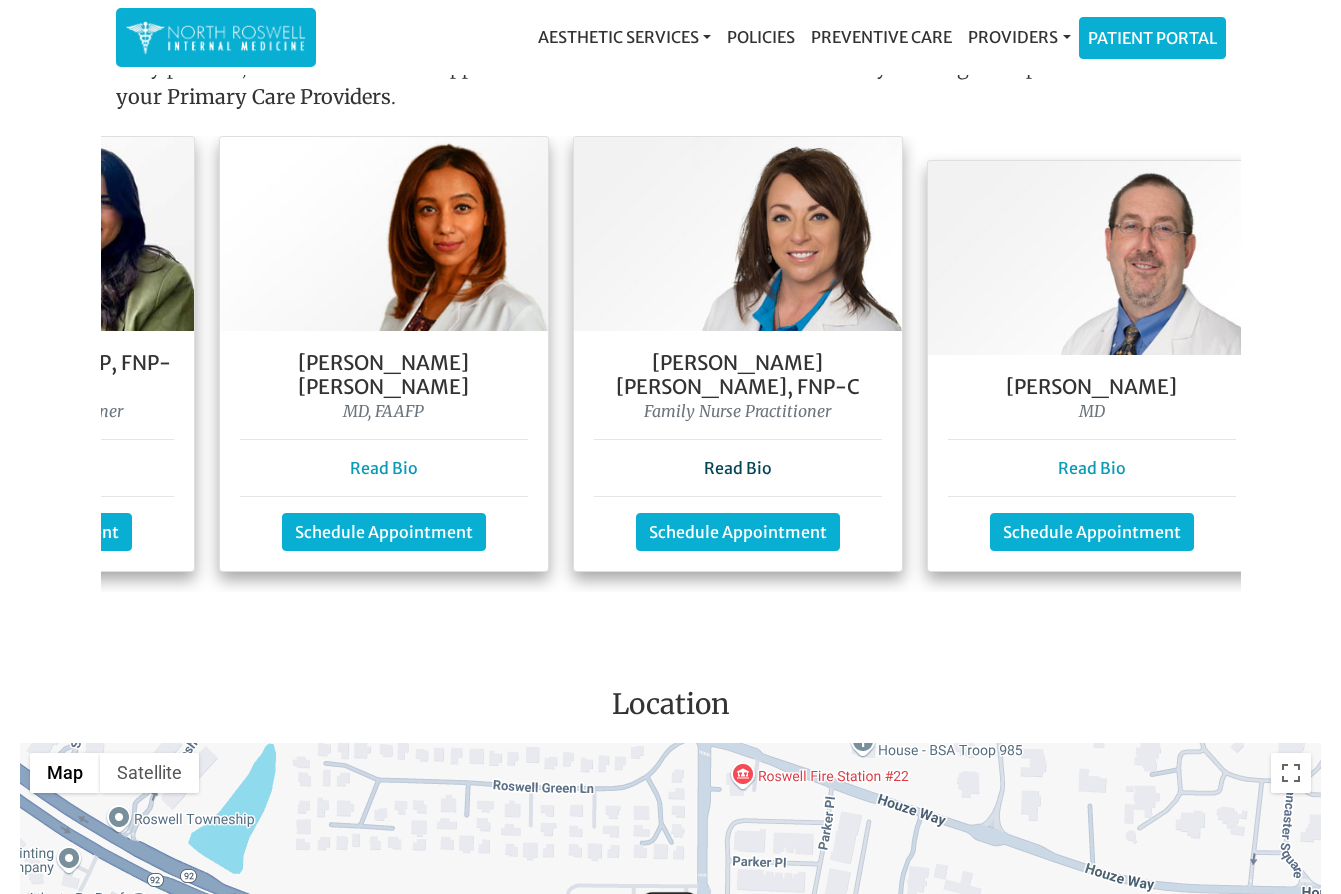 scroll, scrollTop: 0, scrollLeft: 660, axis: horizontal 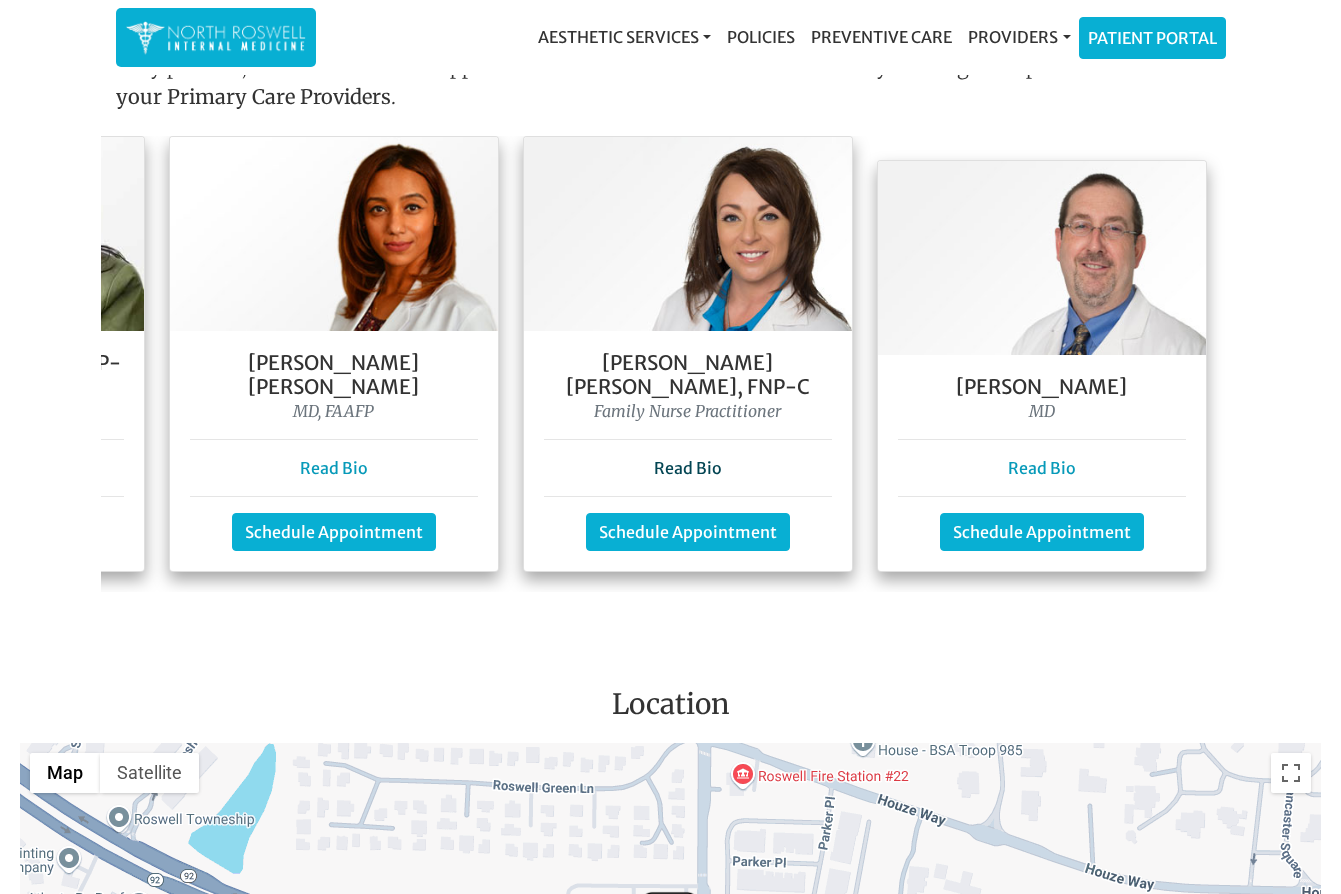 click on "Read Bio" at bounding box center [1042, 468] 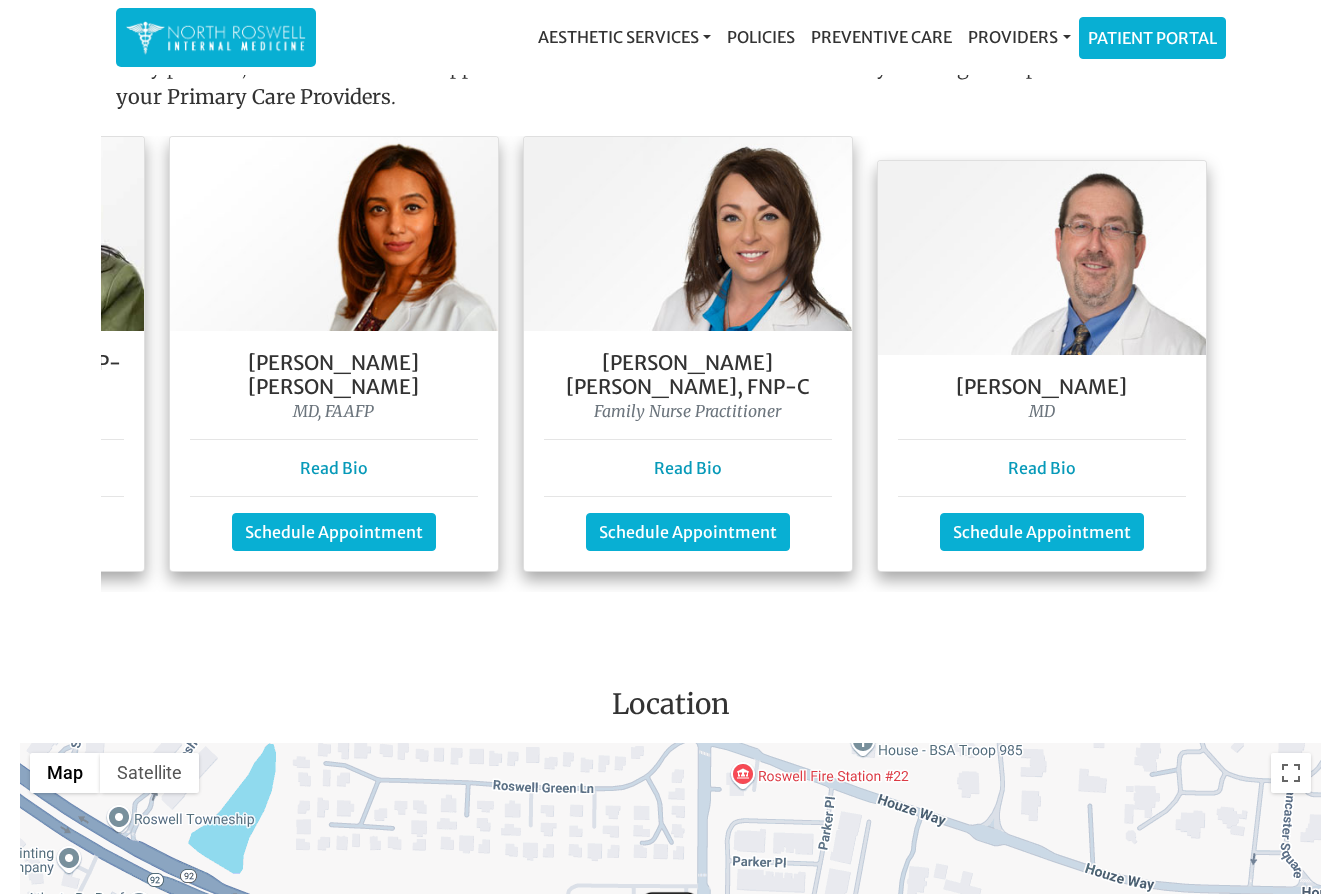 scroll, scrollTop: 1791, scrollLeft: 0, axis: vertical 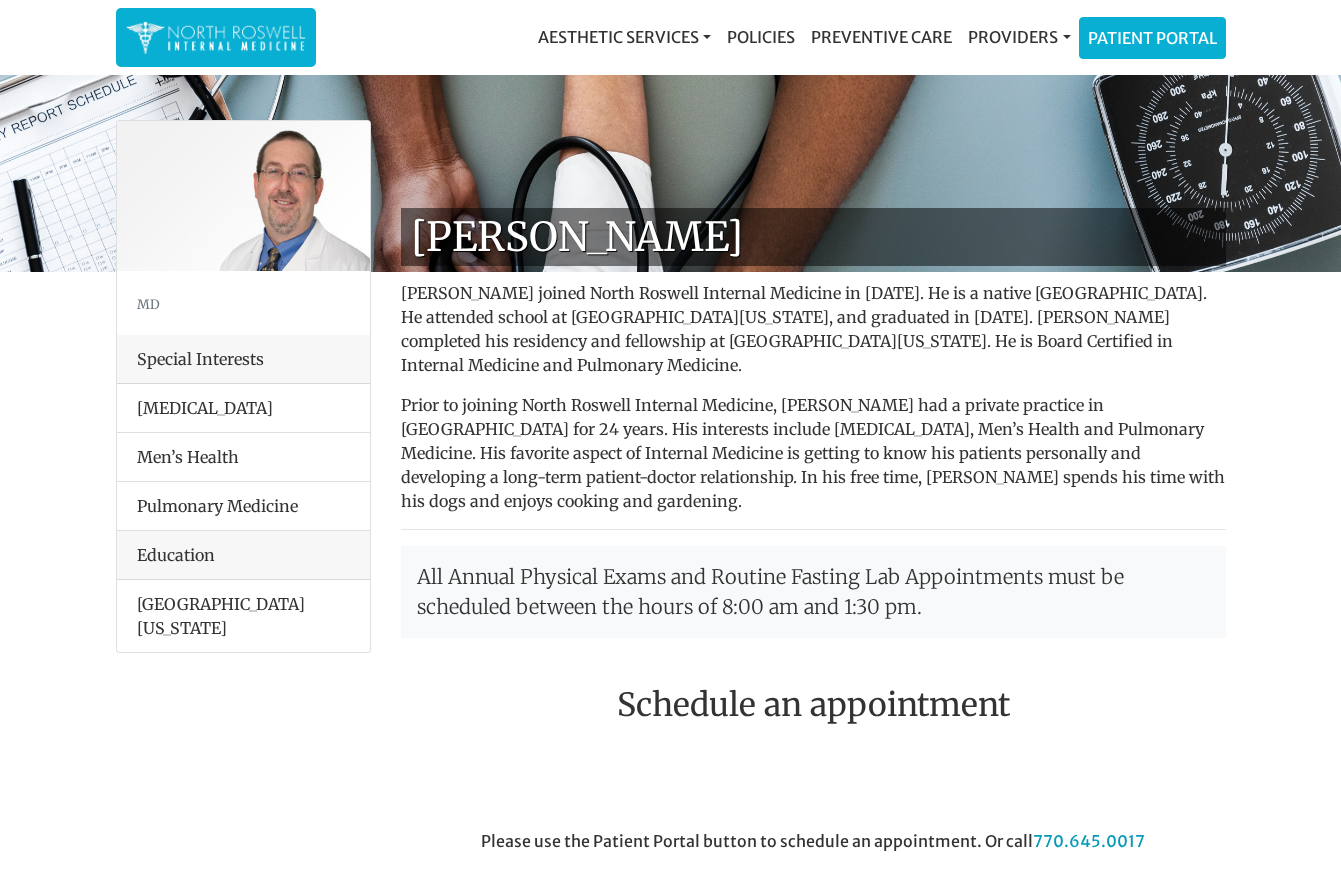 click on "Prior to joining North Roswell Internal Medicine, [PERSON_NAME] had a private practice in [GEOGRAPHIC_DATA] for 24 years. His interests include [MEDICAL_DATA], Men’s Health and Pulmonary Medicine. His favorite aspect of Internal Medicine is getting to know his patients personally and developing a long-term patient-doctor relationship. In his free time, [PERSON_NAME] spends his time with his dogs and enjoys cooking and gardening." at bounding box center [813, 453] 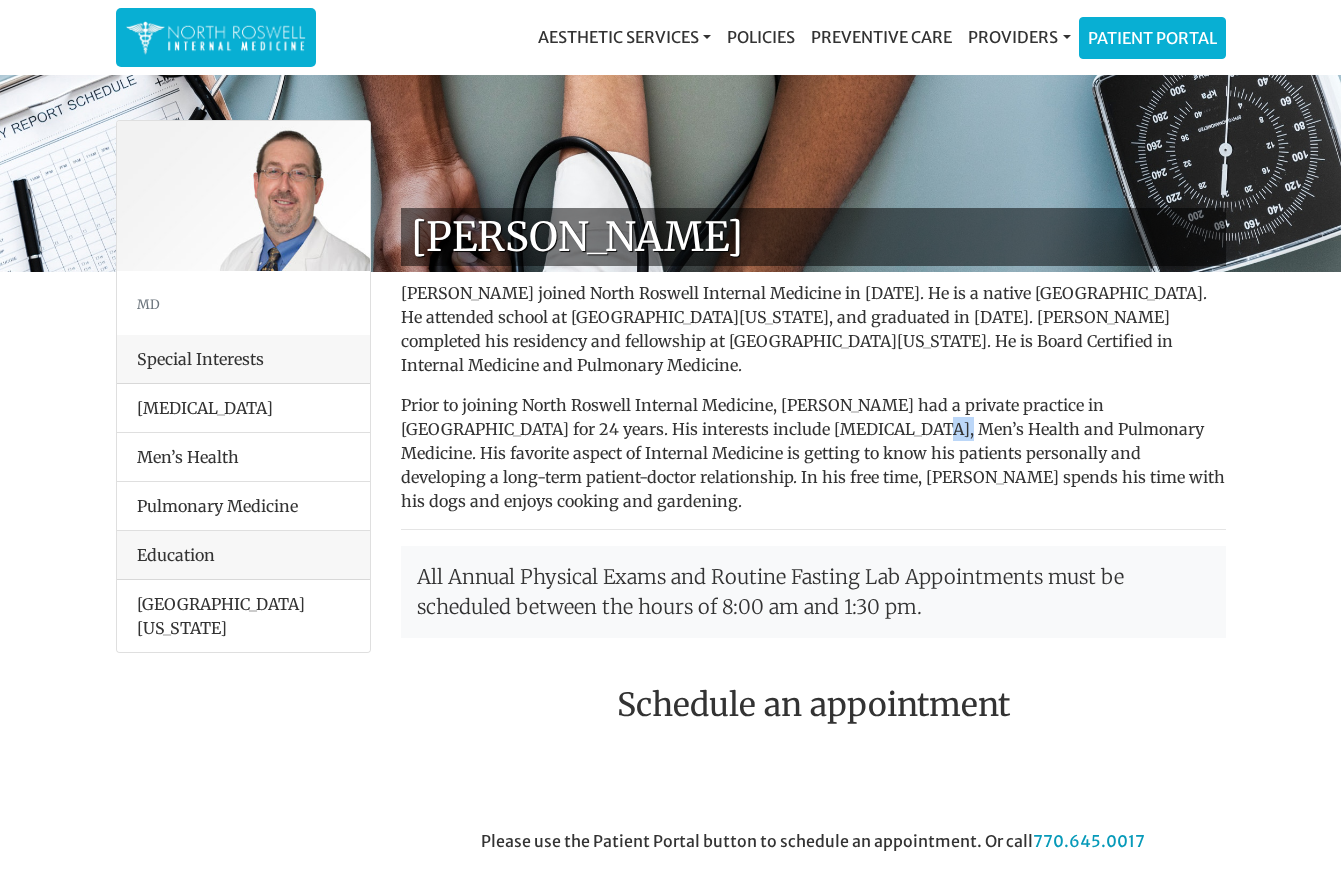 click on "Prior to joining North Roswell Internal Medicine, [PERSON_NAME] had a private practice in [GEOGRAPHIC_DATA] for 24 years. His interests include [MEDICAL_DATA], Men’s Health and Pulmonary Medicine. His favorite aspect of Internal Medicine is getting to know his patients personally and developing a long-term patient-doctor relationship. In his free time, [PERSON_NAME] spends his time with his dogs and enjoys cooking and gardening." at bounding box center (813, 453) 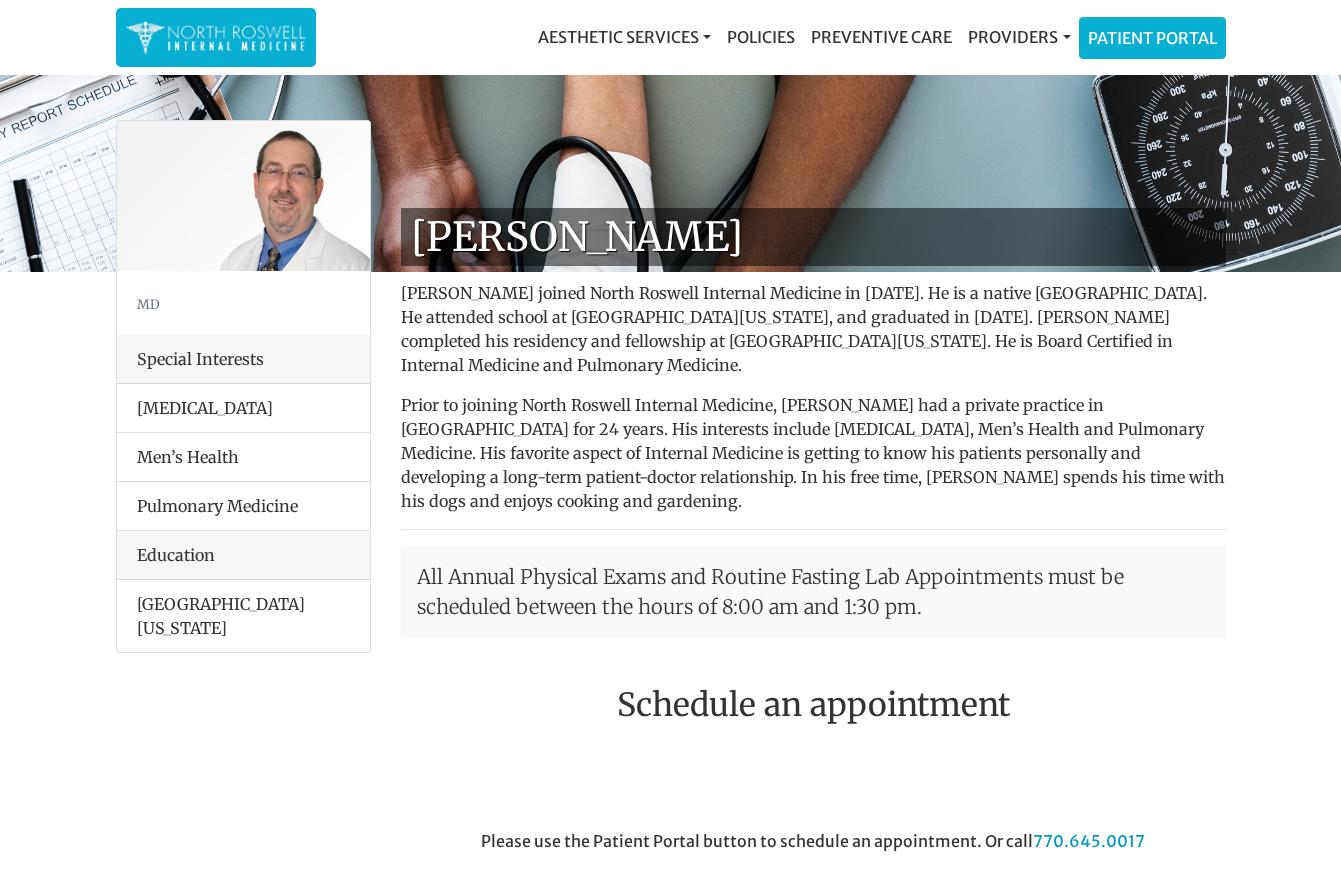 click on "Prior to joining North Roswell Internal Medicine, Dr. Kanes had a private practice in Marietta for 24 years. His interests include Geriatrics, Men’s Health and Pulmonary Medicine. His favorite aspect of Internal Medicine is getting to know his patients personally and developing a long-term patient-doctor relationship. In his free time, Dr. Kanes spends his time with his dogs and enjoys cooking and gardening." at bounding box center (813, 453) 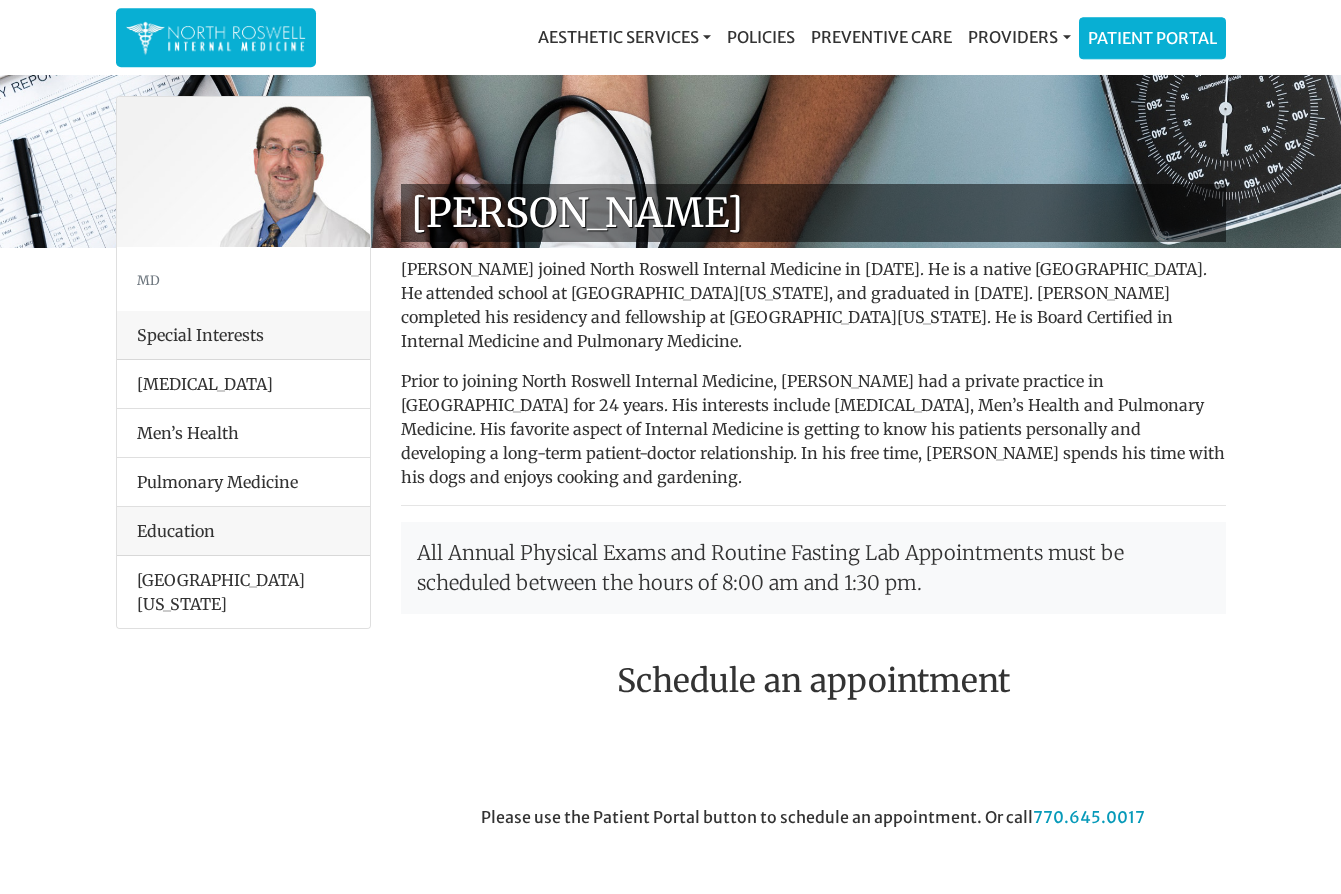scroll, scrollTop: 0, scrollLeft: 0, axis: both 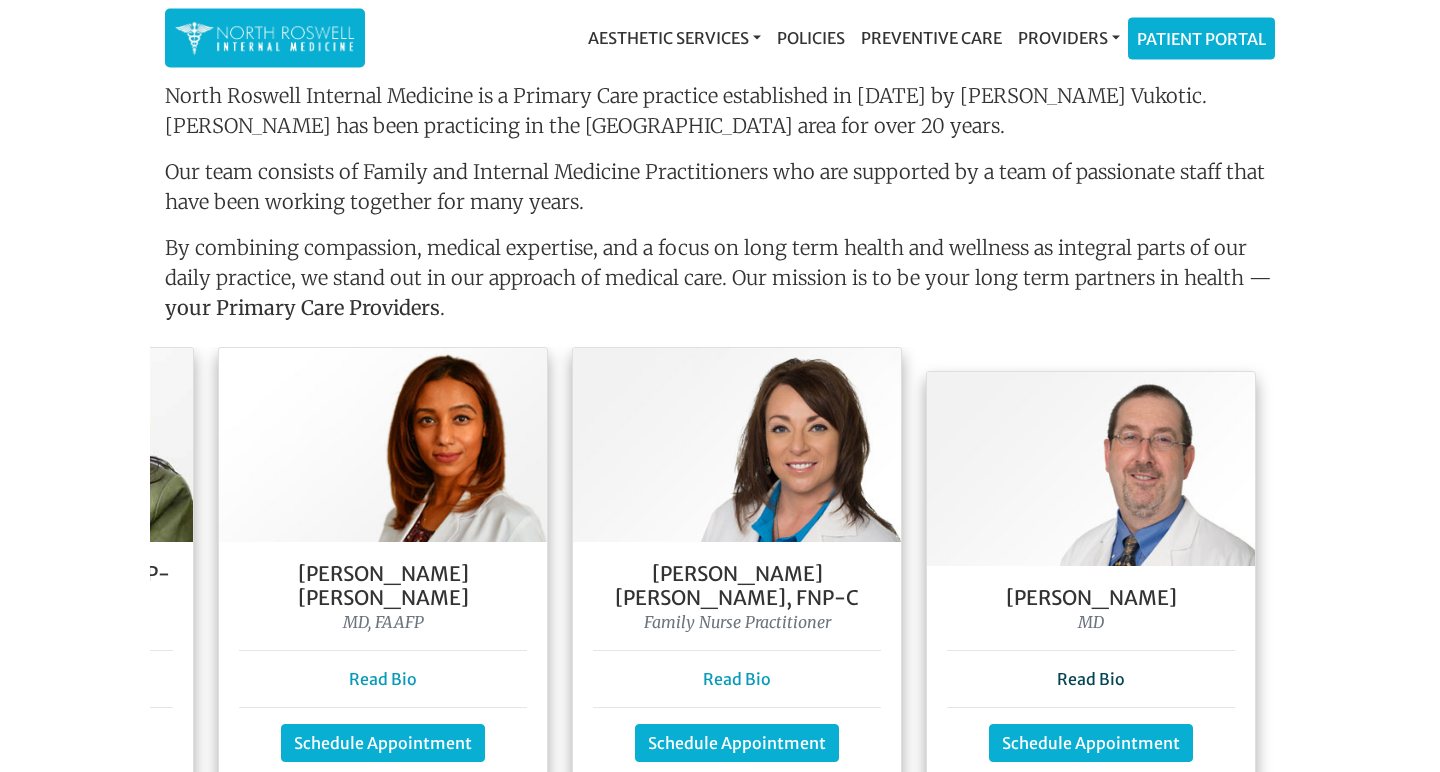 click on "Read Bio" at bounding box center (1091, 679) 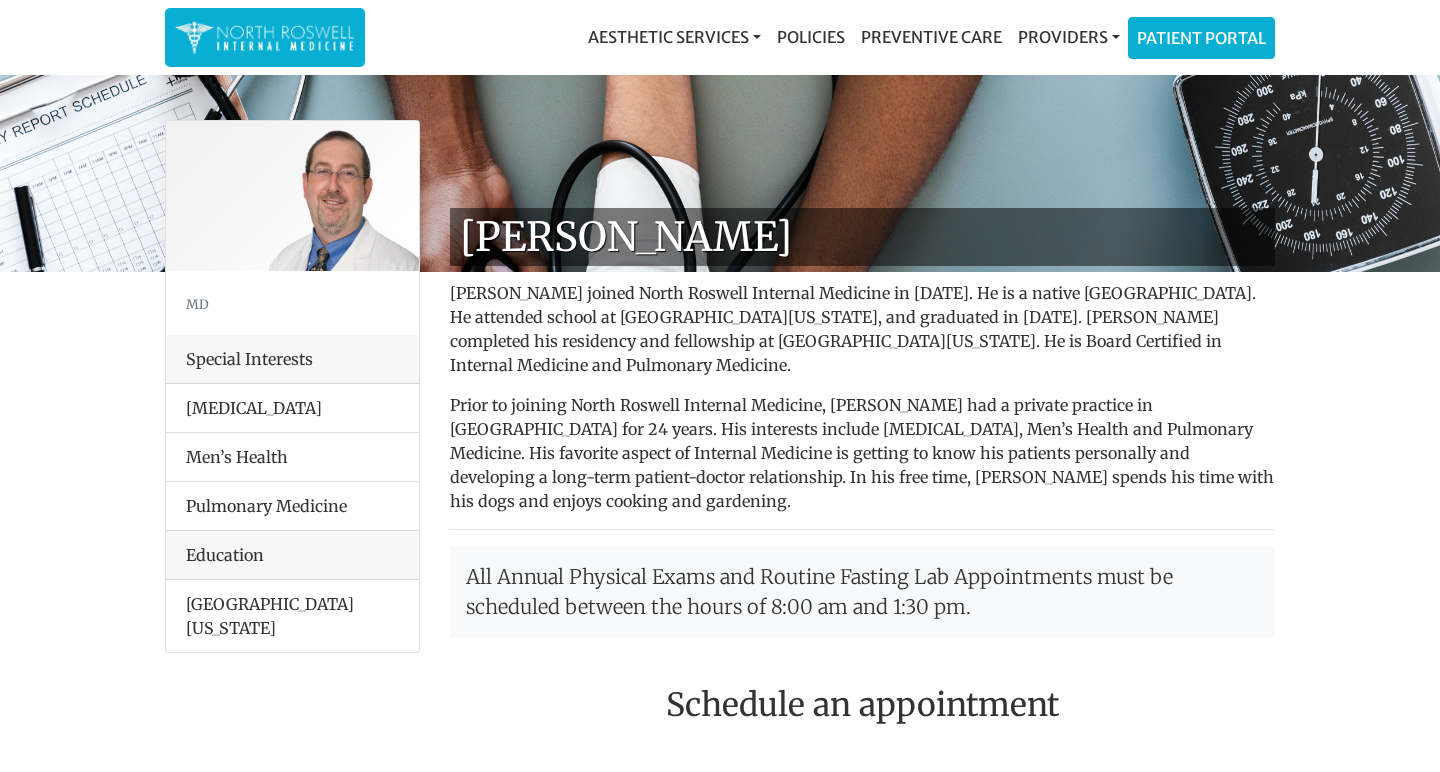 scroll, scrollTop: 0, scrollLeft: 0, axis: both 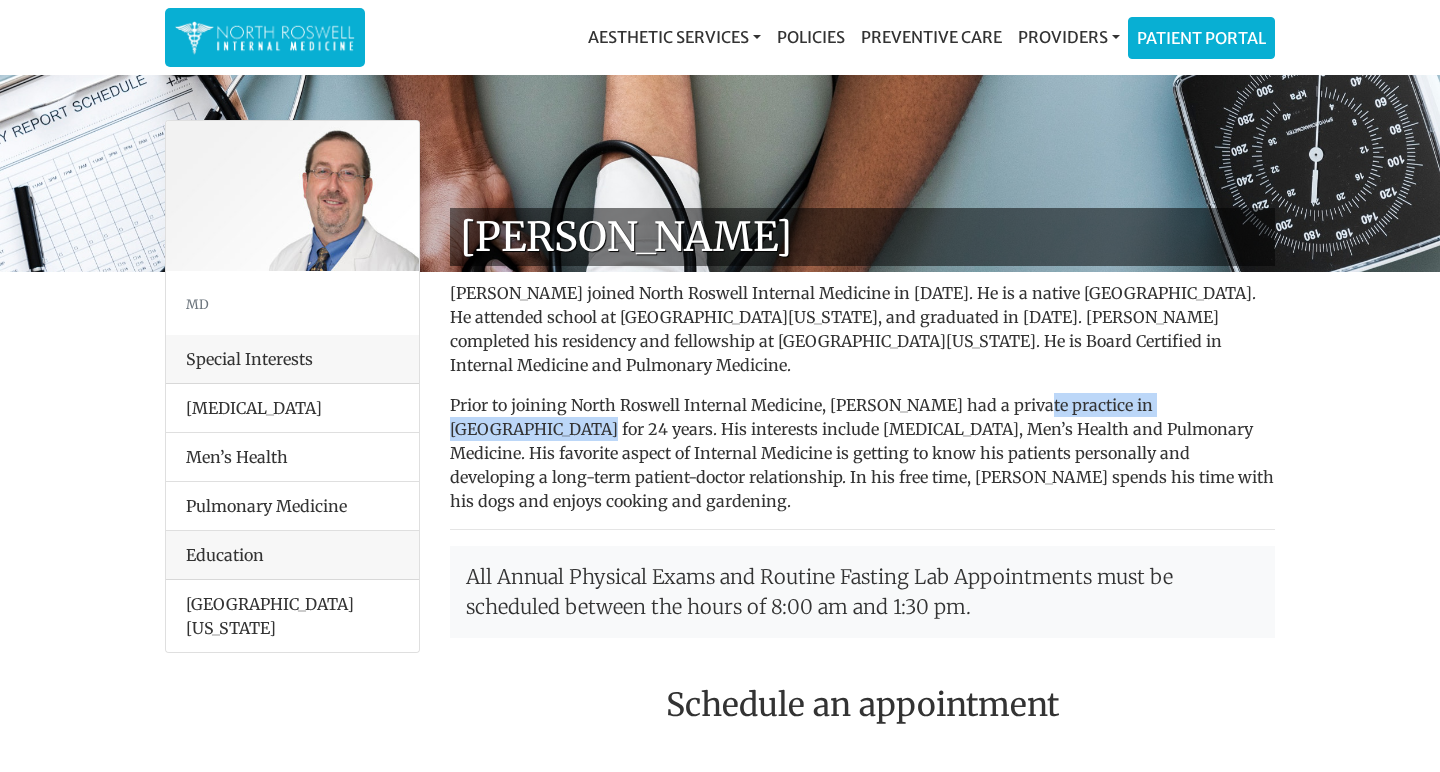 drag, startPoint x: 1019, startPoint y: 402, endPoint x: 1253, endPoint y: 394, distance: 234.13672 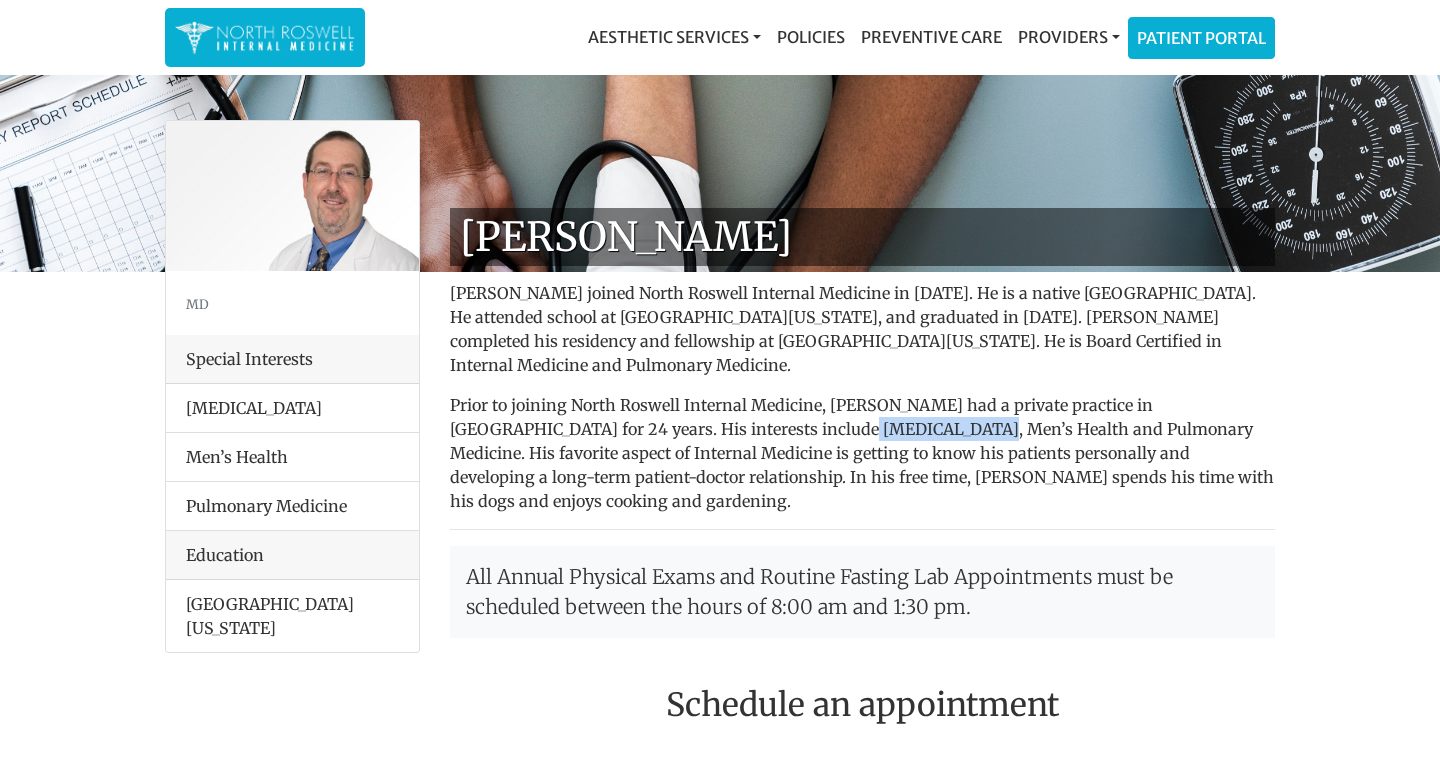 drag, startPoint x: 697, startPoint y: 431, endPoint x: 812, endPoint y: 433, distance: 115.01739 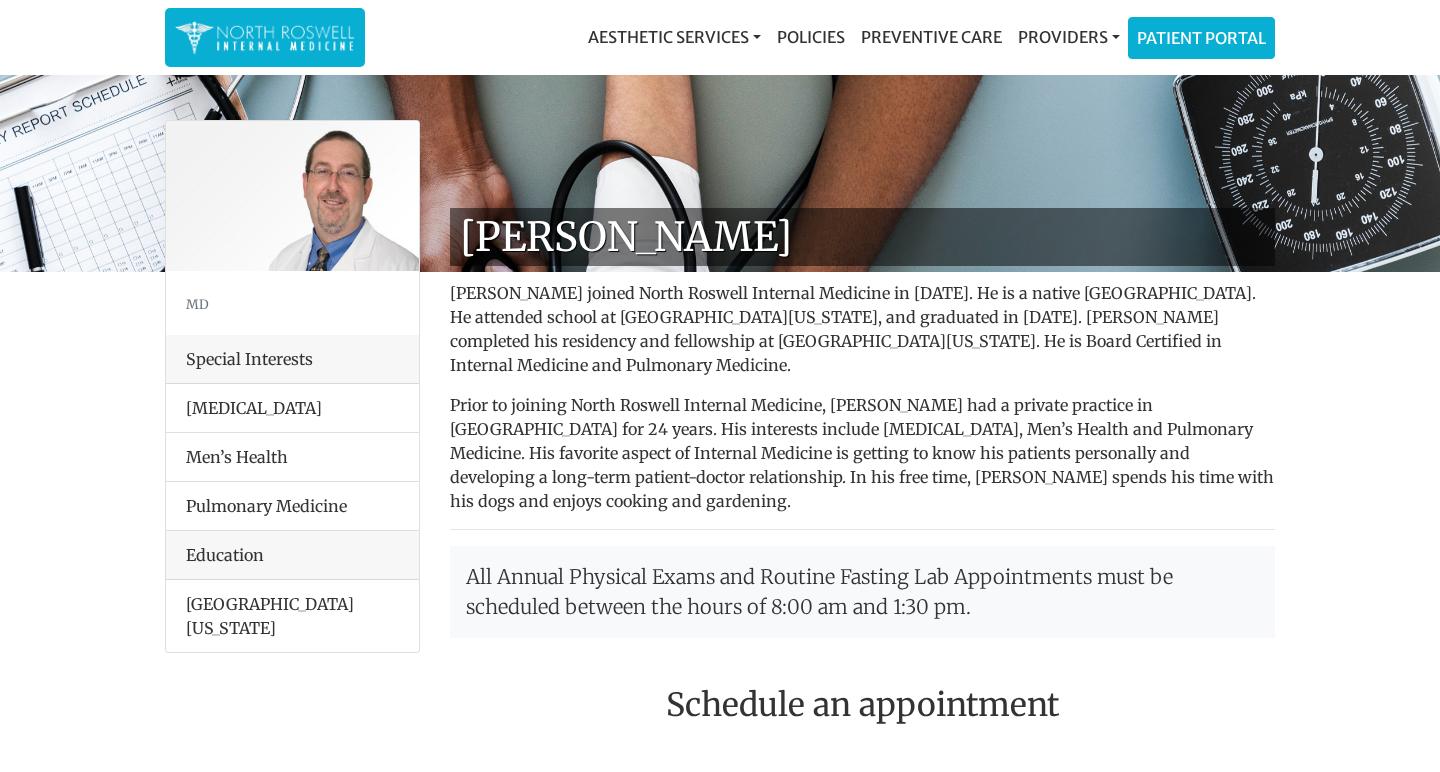 click on "Prior to joining North Roswell Internal Medicine, [PERSON_NAME] had a private practice in [GEOGRAPHIC_DATA] for 24 years. His interests include [MEDICAL_DATA], Men’s Health and Pulmonary Medicine. His favorite aspect of Internal Medicine is getting to know his patients personally and developing a long-term patient-doctor relationship. In his free time, [PERSON_NAME] spends his time with his dogs and enjoys cooking and gardening." at bounding box center (862, 453) 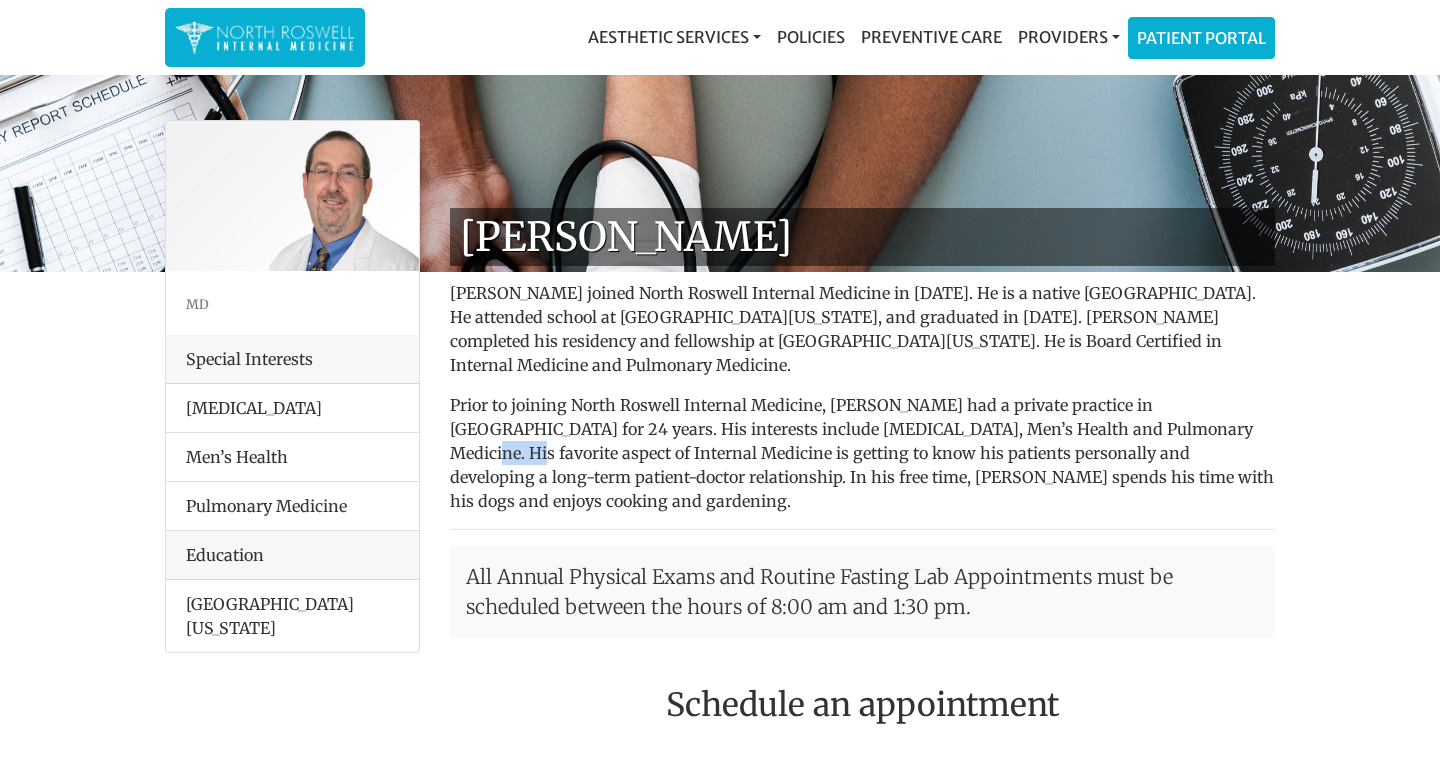 click on "Prior to joining North Roswell Internal Medicine, [PERSON_NAME] had a private practice in [GEOGRAPHIC_DATA] for 24 years. His interests include [MEDICAL_DATA], Men’s Health and Pulmonary Medicine. His favorite aspect of Internal Medicine is getting to know his patients personally and developing a long-term patient-doctor relationship. In his free time, [PERSON_NAME] spends his time with his dogs and enjoys cooking and gardening." at bounding box center [862, 453] 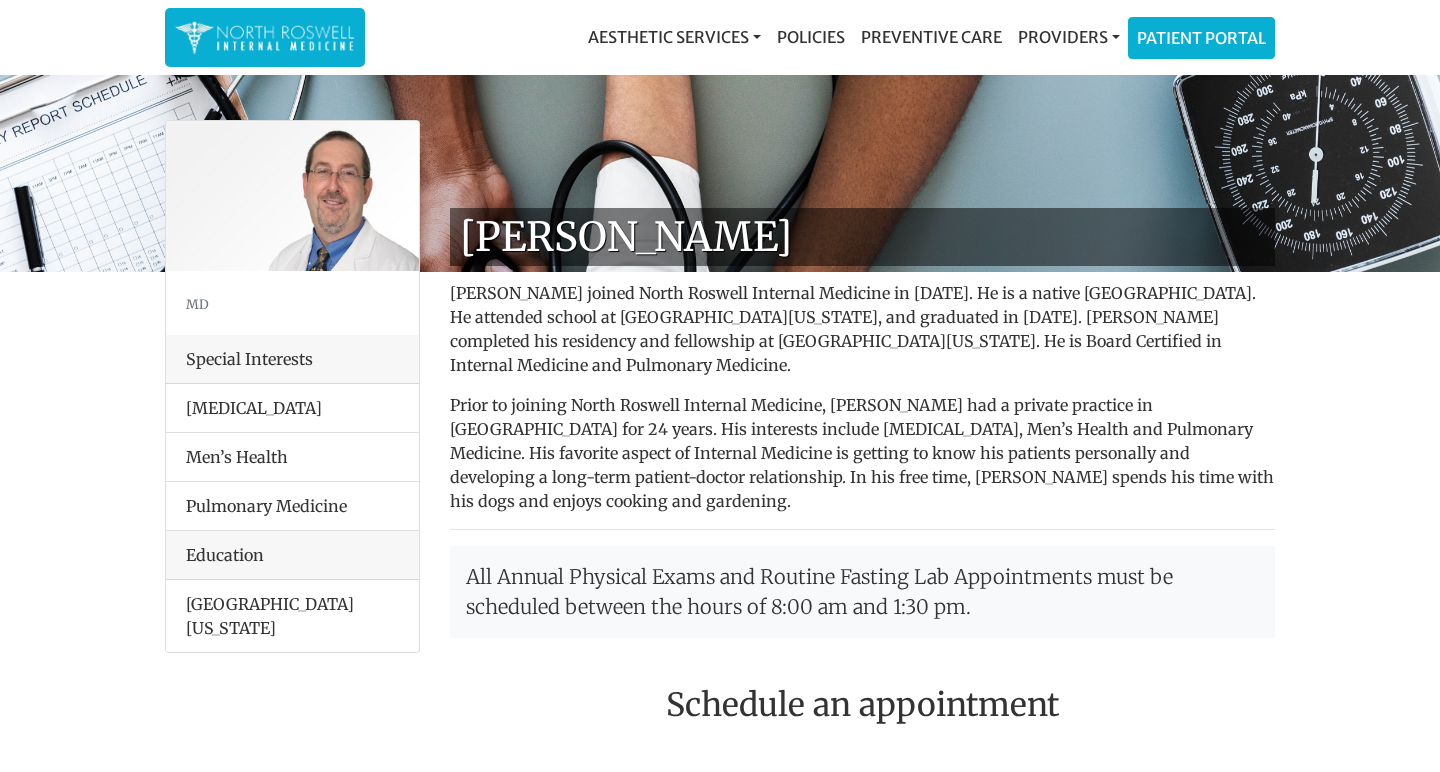 click on "Prior to joining North Roswell Internal Medicine, [PERSON_NAME] had a private practice in [GEOGRAPHIC_DATA] for 24 years. His interests include [MEDICAL_DATA], Men’s Health and Pulmonary Medicine. His favorite aspect of Internal Medicine is getting to know his patients personally and developing a long-term patient-doctor relationship. In his free time, [PERSON_NAME] spends his time with his dogs and enjoys cooking and gardening." at bounding box center (862, 453) 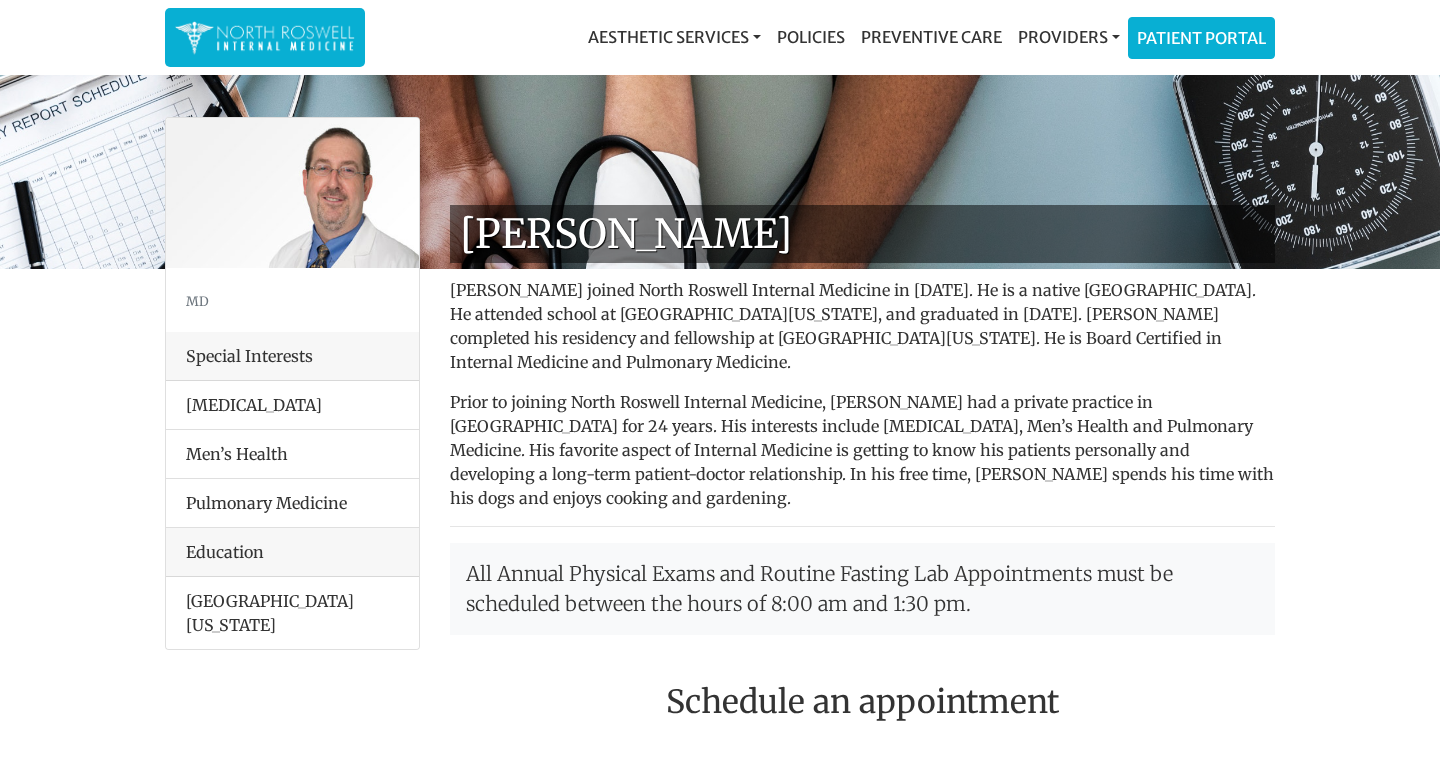 scroll, scrollTop: 0, scrollLeft: 0, axis: both 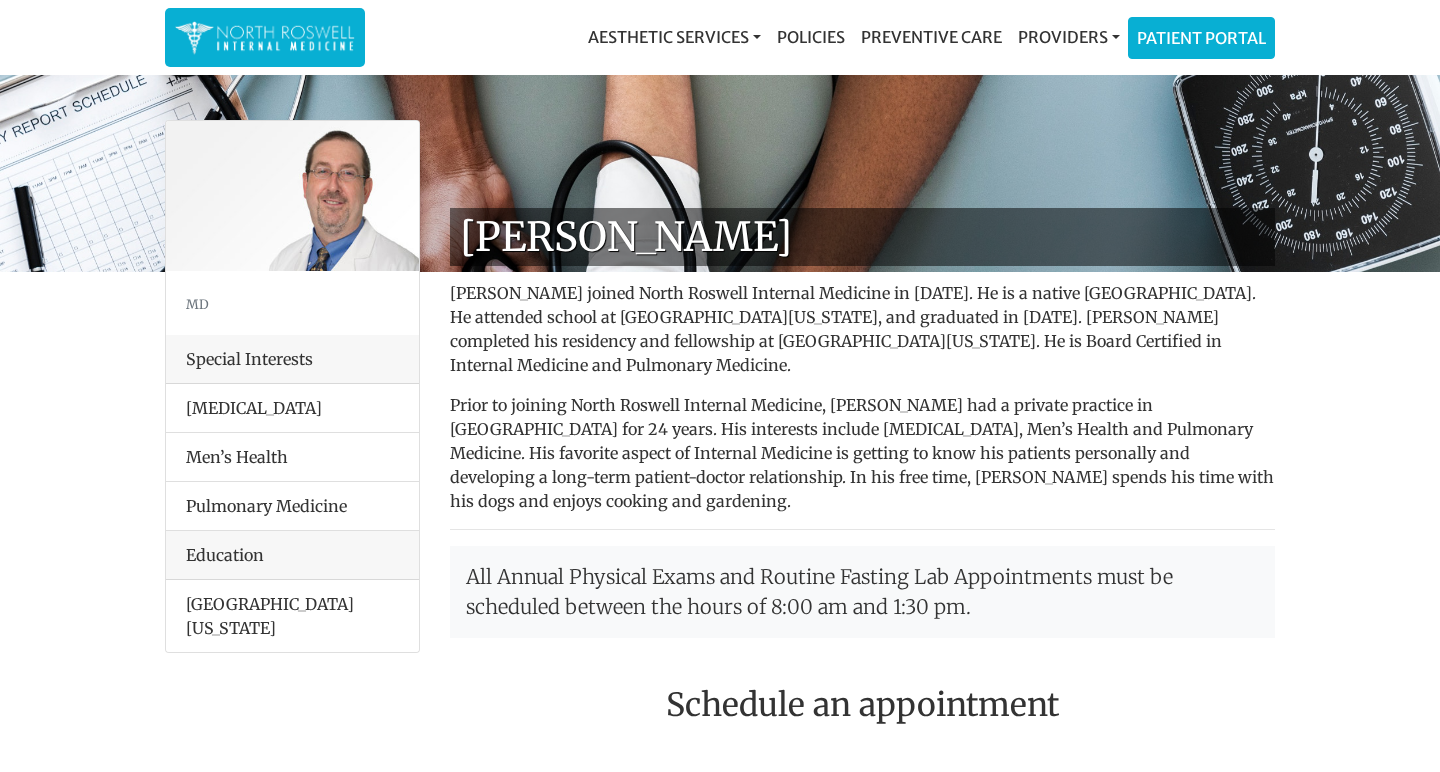 click on "Prior to joining North Roswell Internal Medicine, [PERSON_NAME] had a private practice in [GEOGRAPHIC_DATA] for 24 years. His interests include [MEDICAL_DATA], Men’s Health and Pulmonary Medicine. His favorite aspect of Internal Medicine is getting to know his patients personally and developing a long-term patient-doctor relationship. In his free time, [PERSON_NAME] spends his time with his dogs and enjoys cooking and gardening." at bounding box center [862, 453] 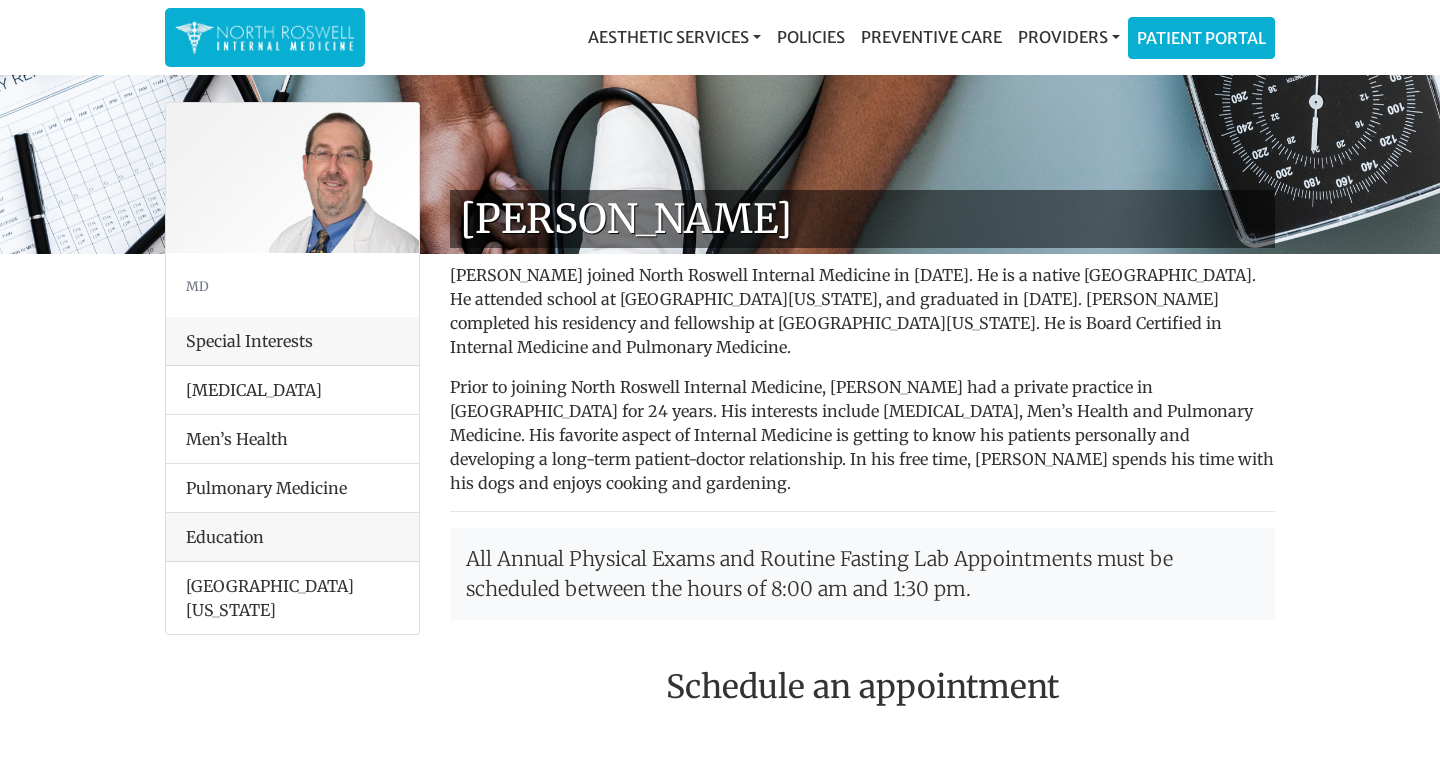 scroll, scrollTop: 0, scrollLeft: 0, axis: both 